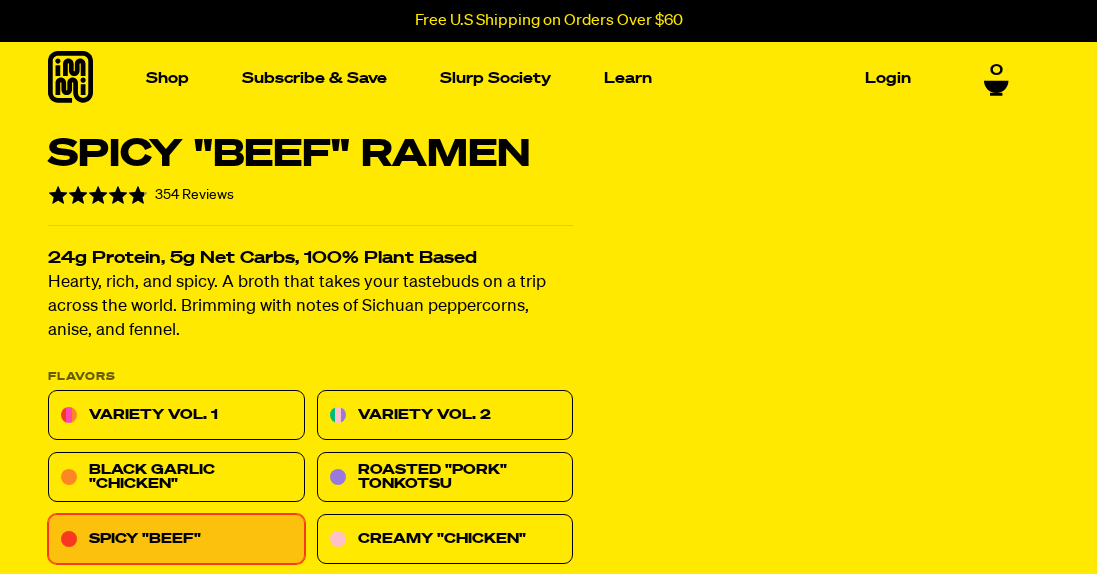 scroll, scrollTop: 0, scrollLeft: 0, axis: both 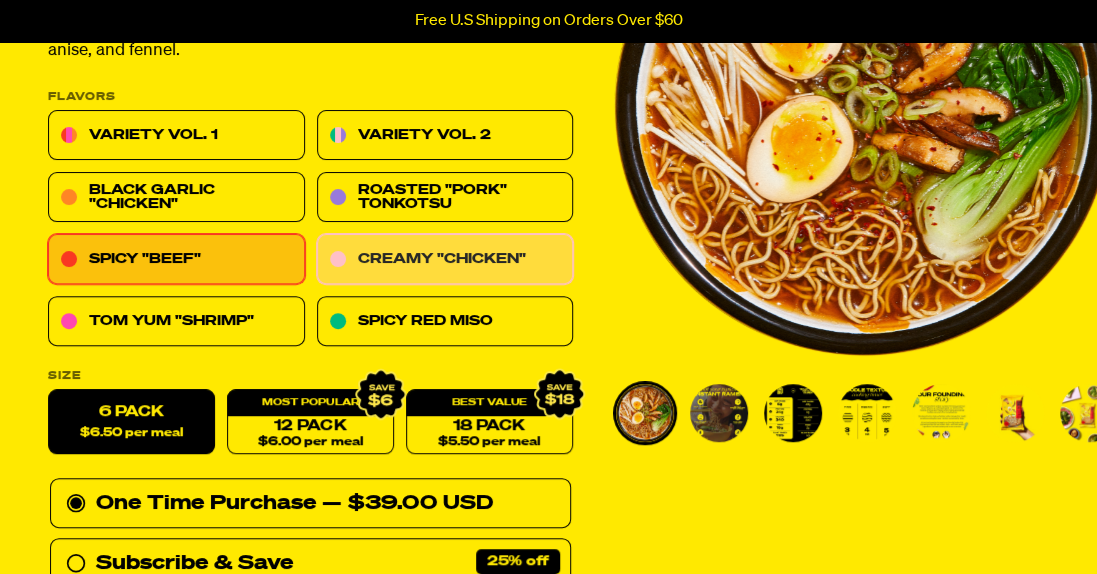 click on "Creamy "Chicken"" at bounding box center (445, 260) 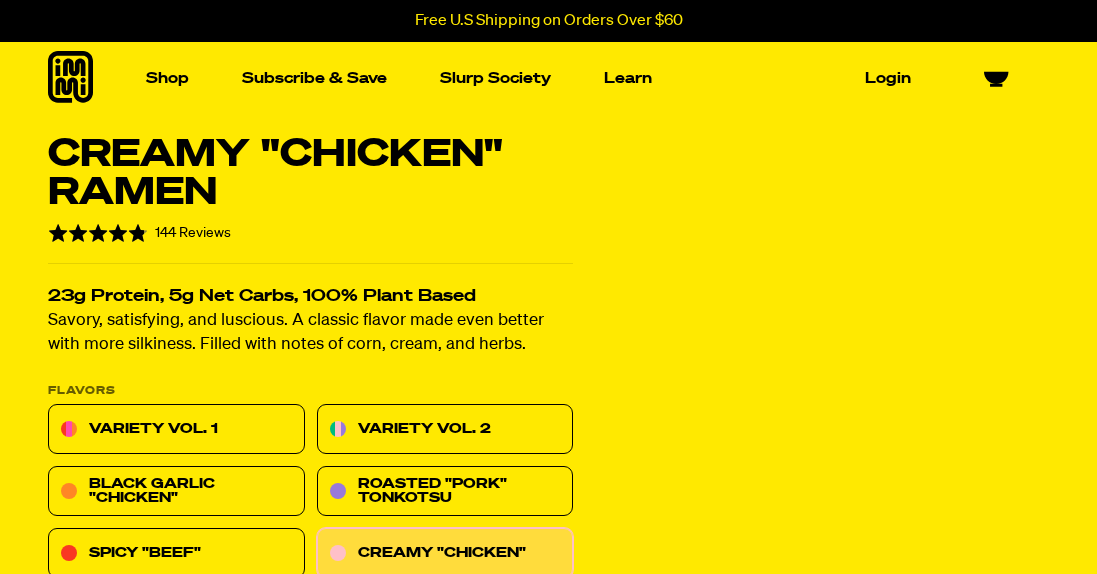 scroll, scrollTop: 0, scrollLeft: 0, axis: both 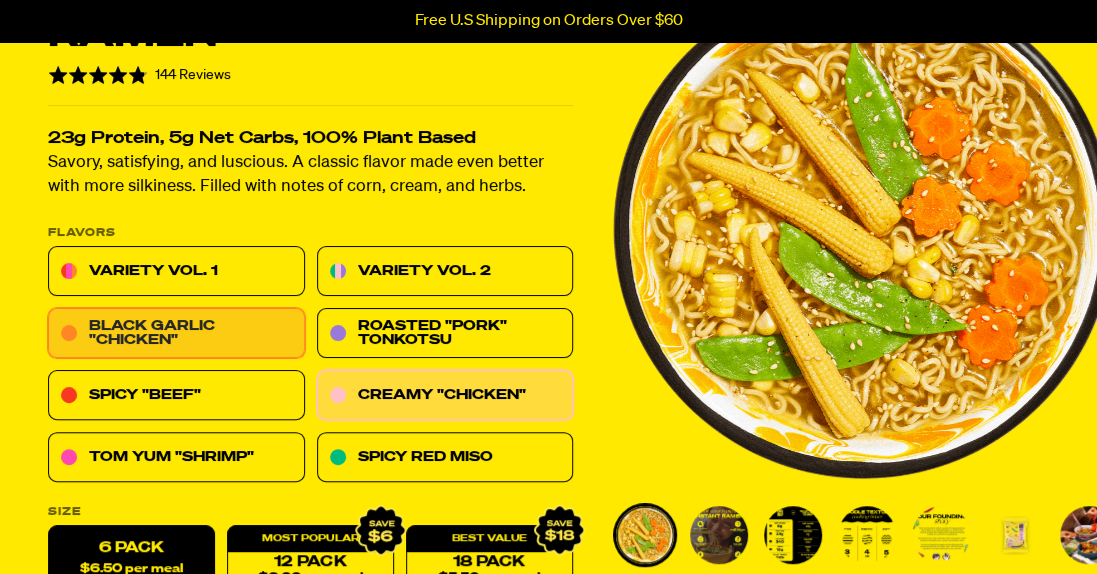 click on "Black Garlic "Chicken"" at bounding box center (176, 334) 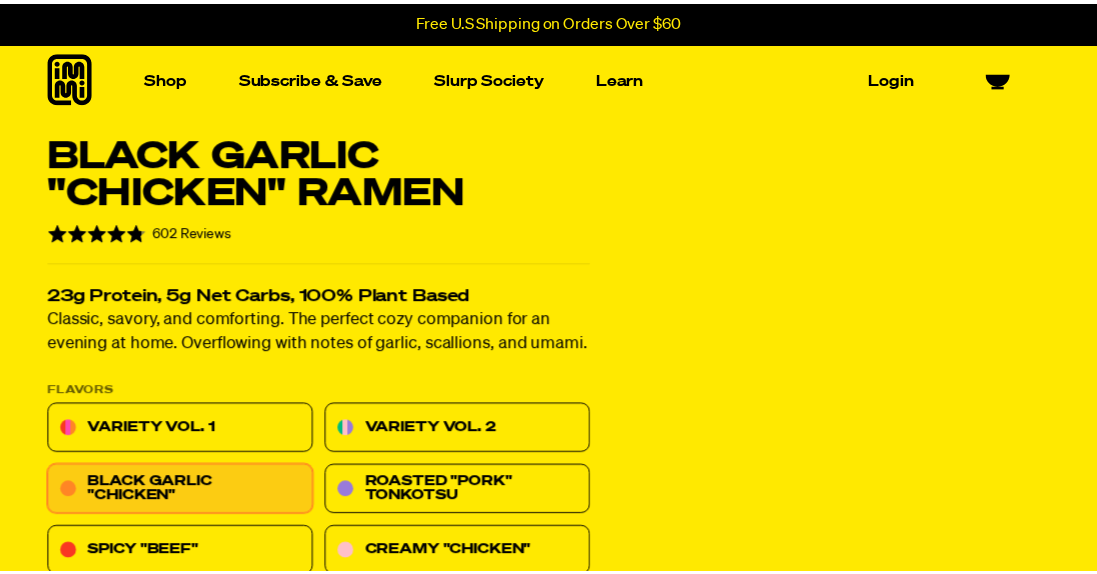 scroll, scrollTop: 0, scrollLeft: 0, axis: both 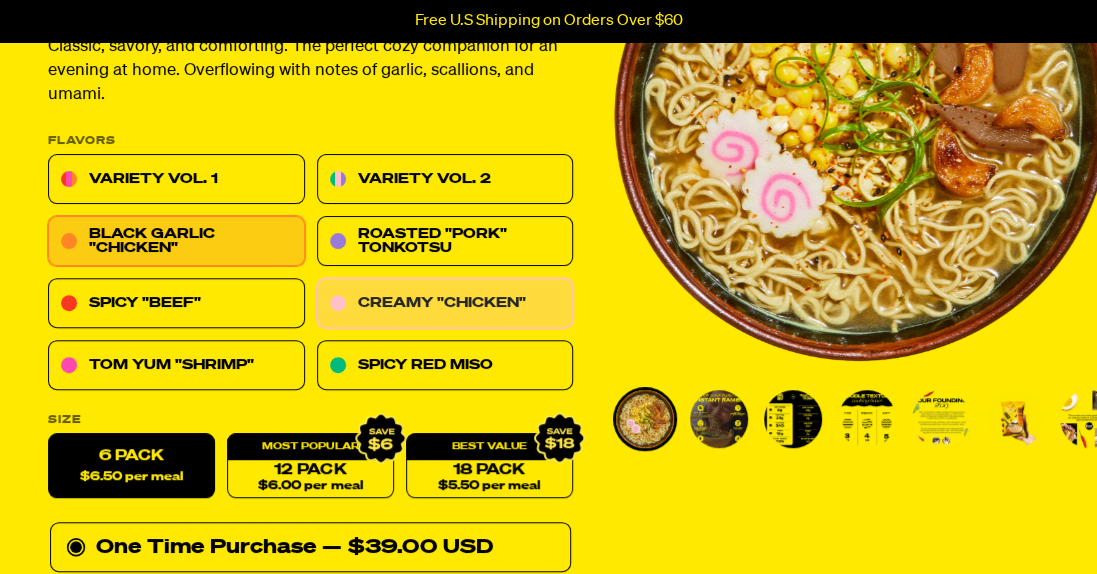 click on "Creamy "Chicken"" at bounding box center [445, 304] 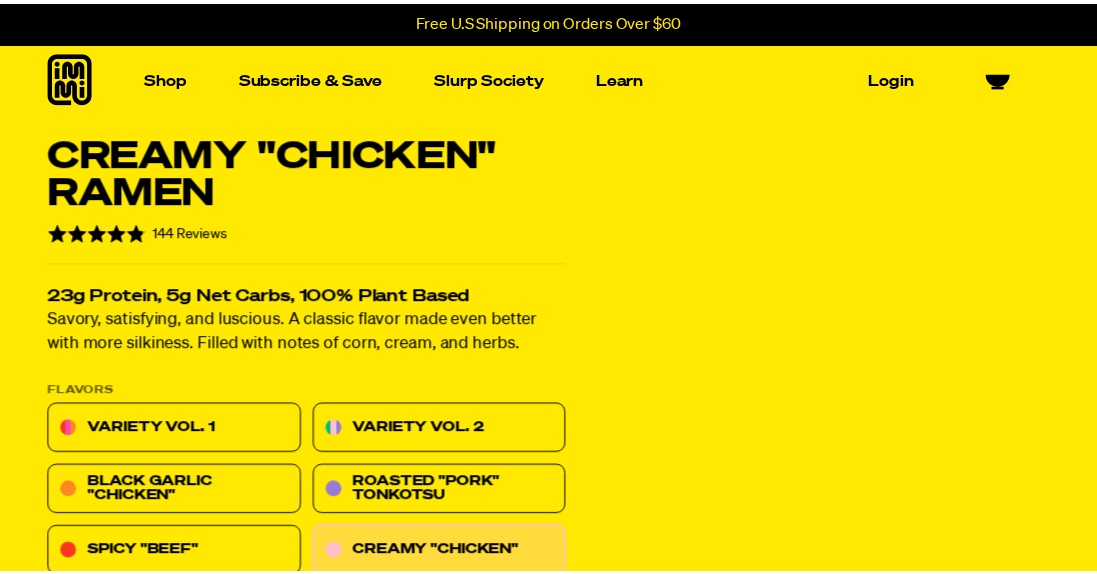 scroll, scrollTop: 0, scrollLeft: 0, axis: both 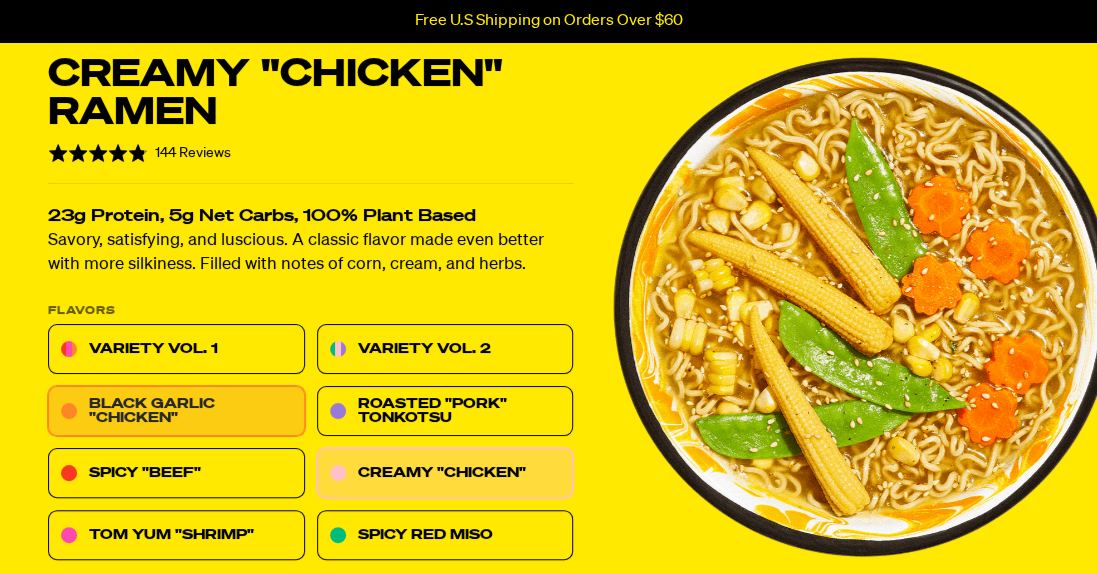 click on "Black Garlic "Chicken"" at bounding box center (176, 412) 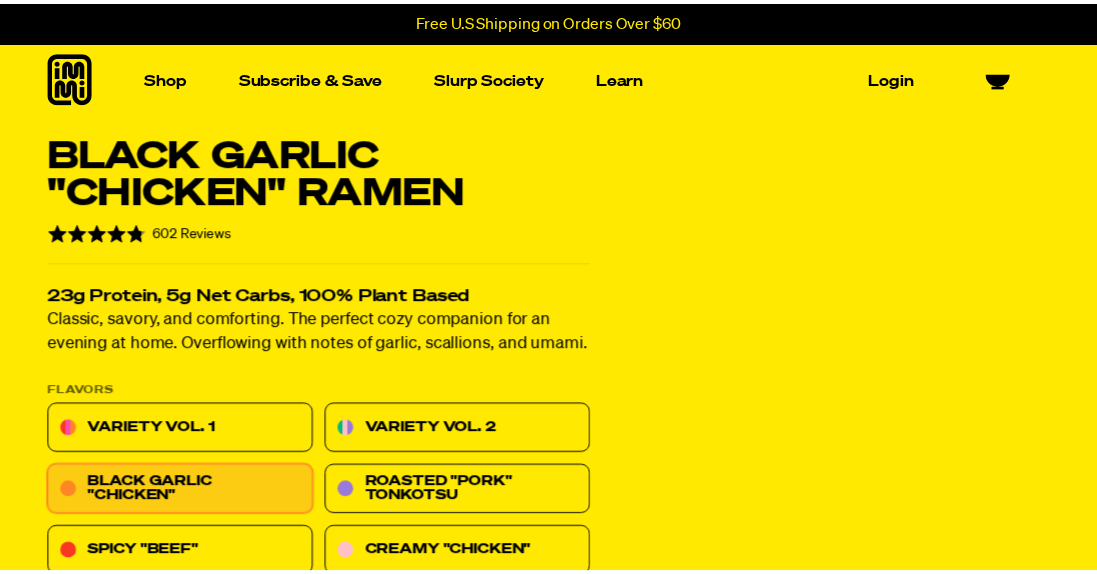 scroll, scrollTop: 0, scrollLeft: 0, axis: both 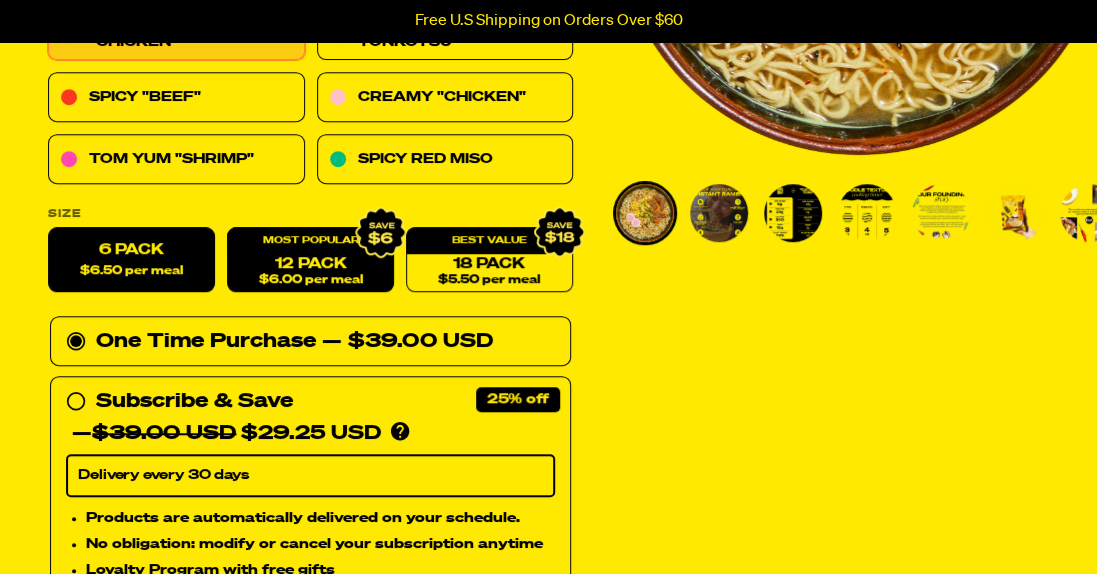 click on "12 Pack  $6.00 per meal" at bounding box center [310, 260] 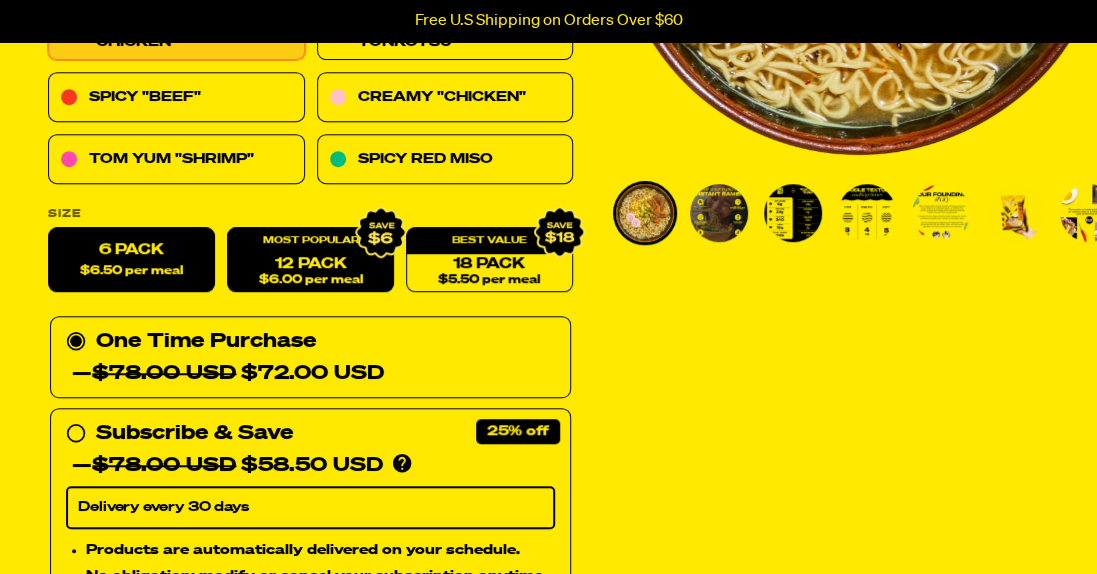 click on "6 Pack $6.50 per meal" at bounding box center [131, 260] 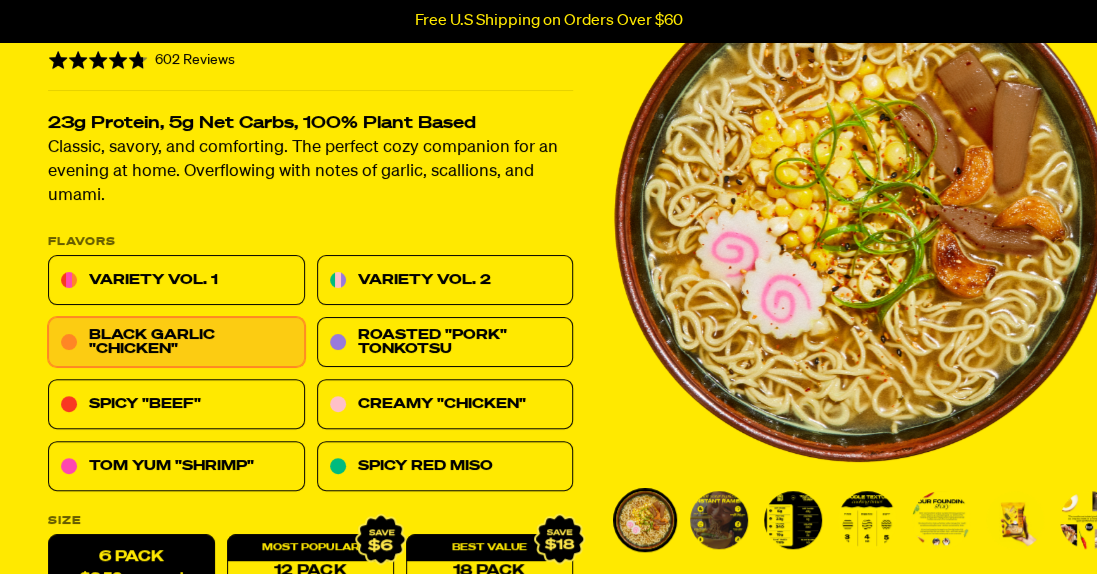 scroll, scrollTop: 360, scrollLeft: 0, axis: vertical 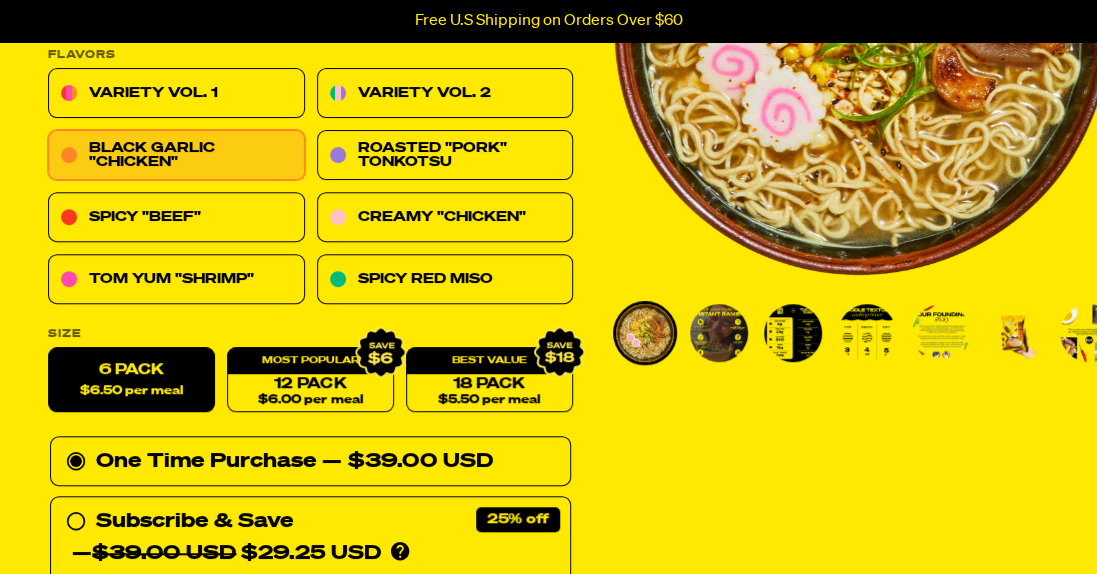 click on "— $39.00 USD" at bounding box center (407, 462) 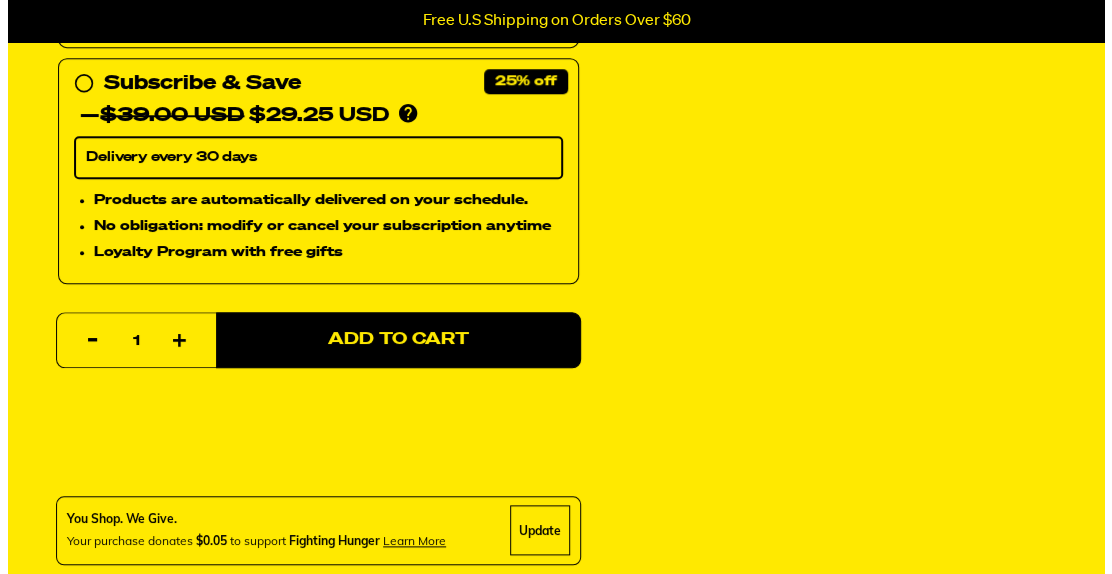scroll, scrollTop: 800, scrollLeft: 0, axis: vertical 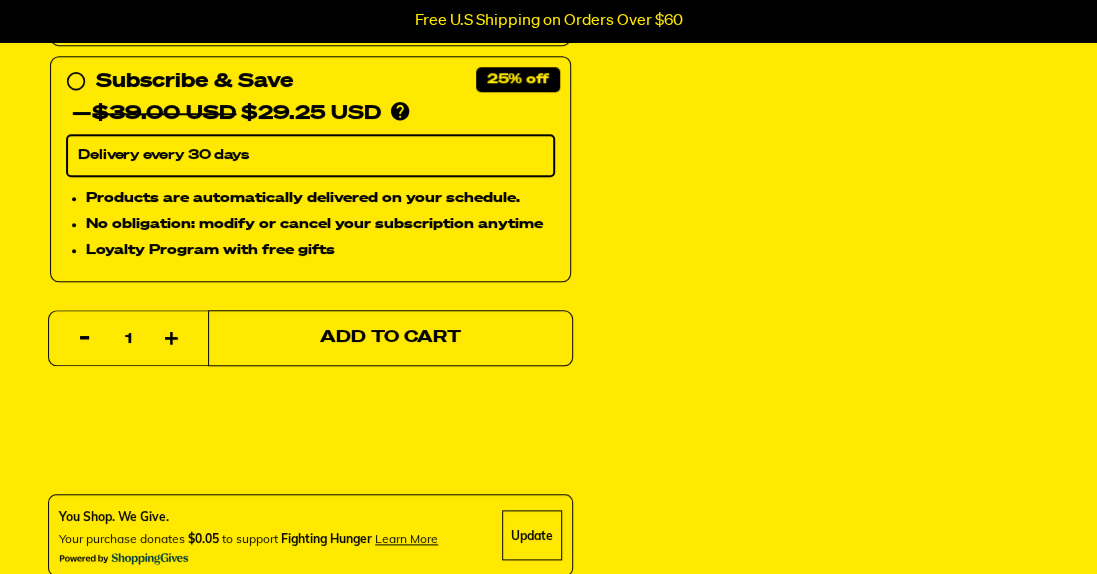 click on "Add to Cart" at bounding box center (390, 338) 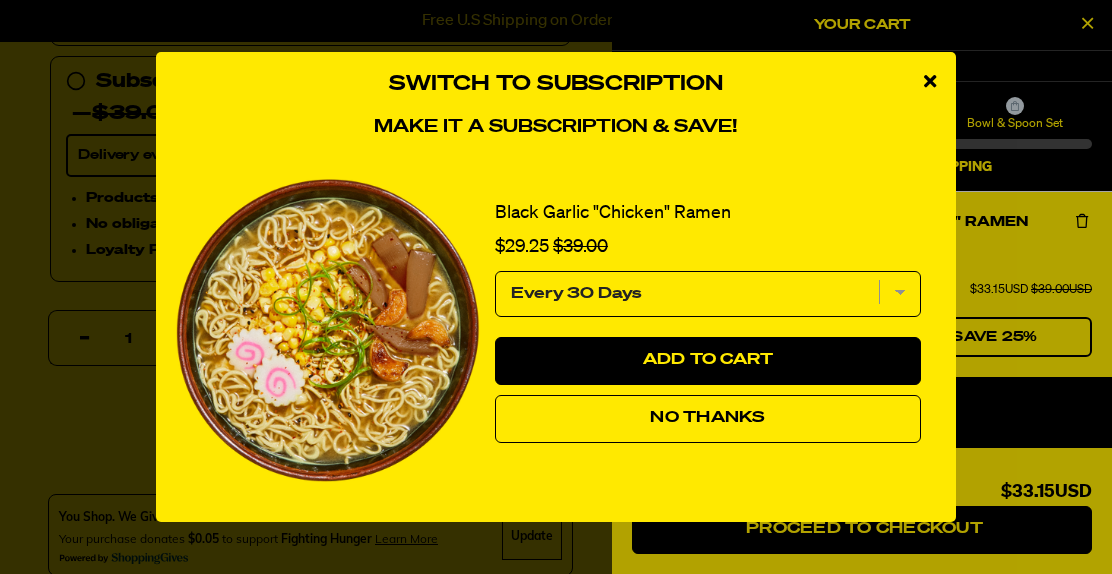 click on "No Thanks" at bounding box center (708, 419) 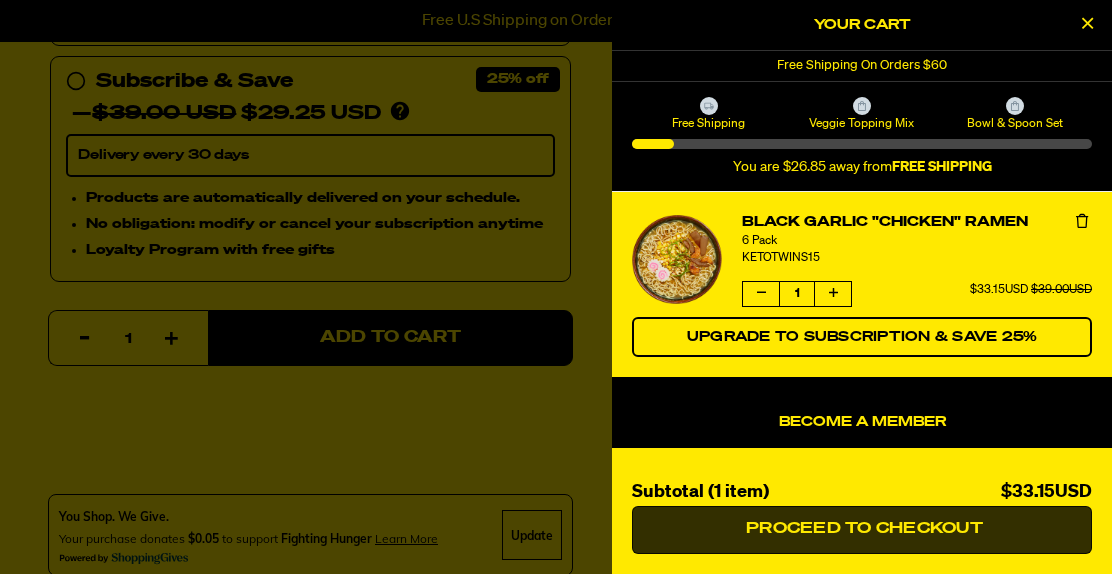 click on "Proceed to Checkout" at bounding box center [862, 530] 